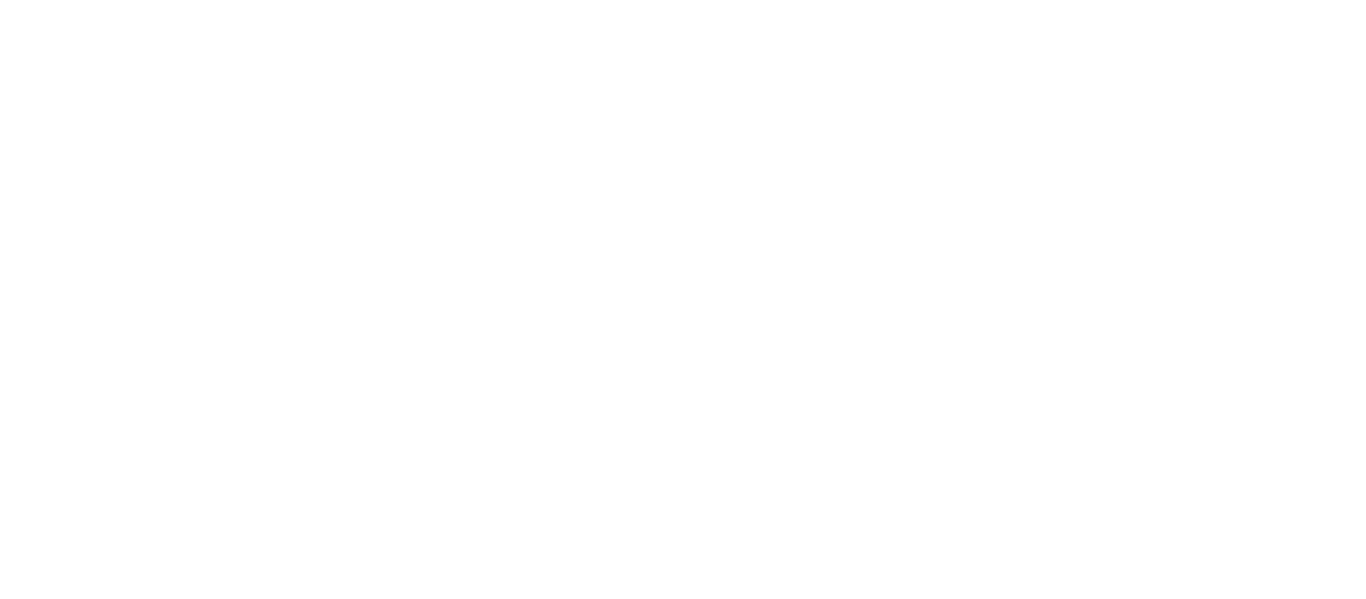 scroll, scrollTop: 0, scrollLeft: 0, axis: both 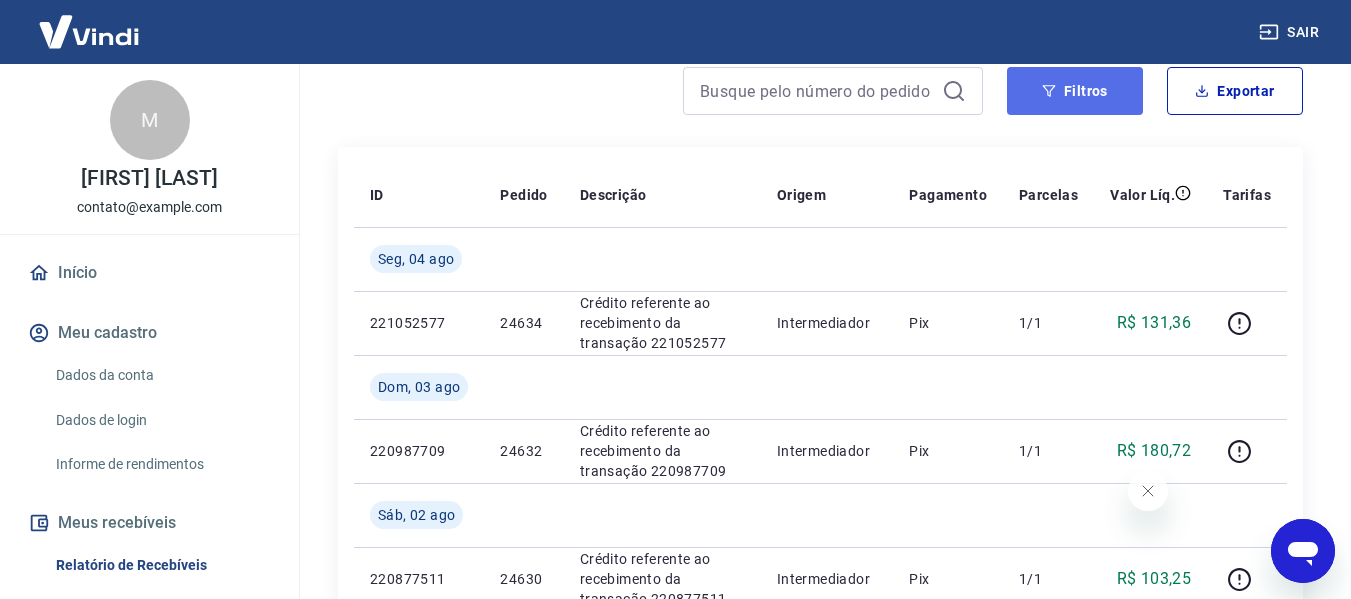 click on "Filtros" at bounding box center [1075, 91] 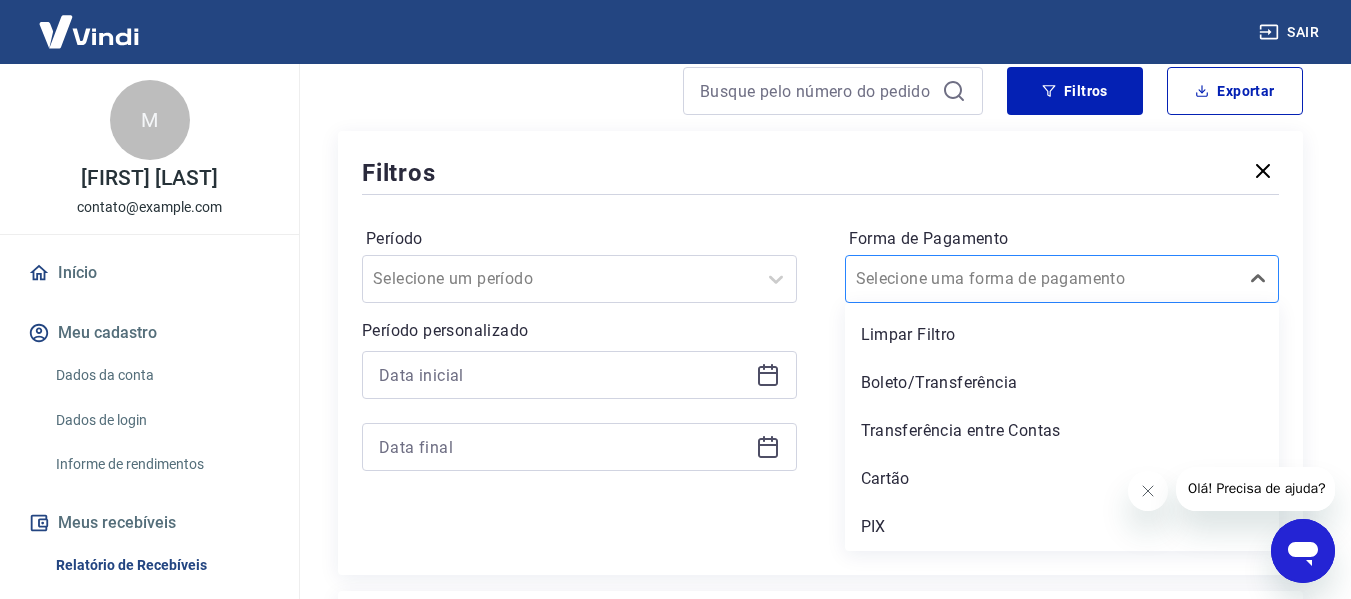 click on "Forma de Pagamento" at bounding box center (957, 279) 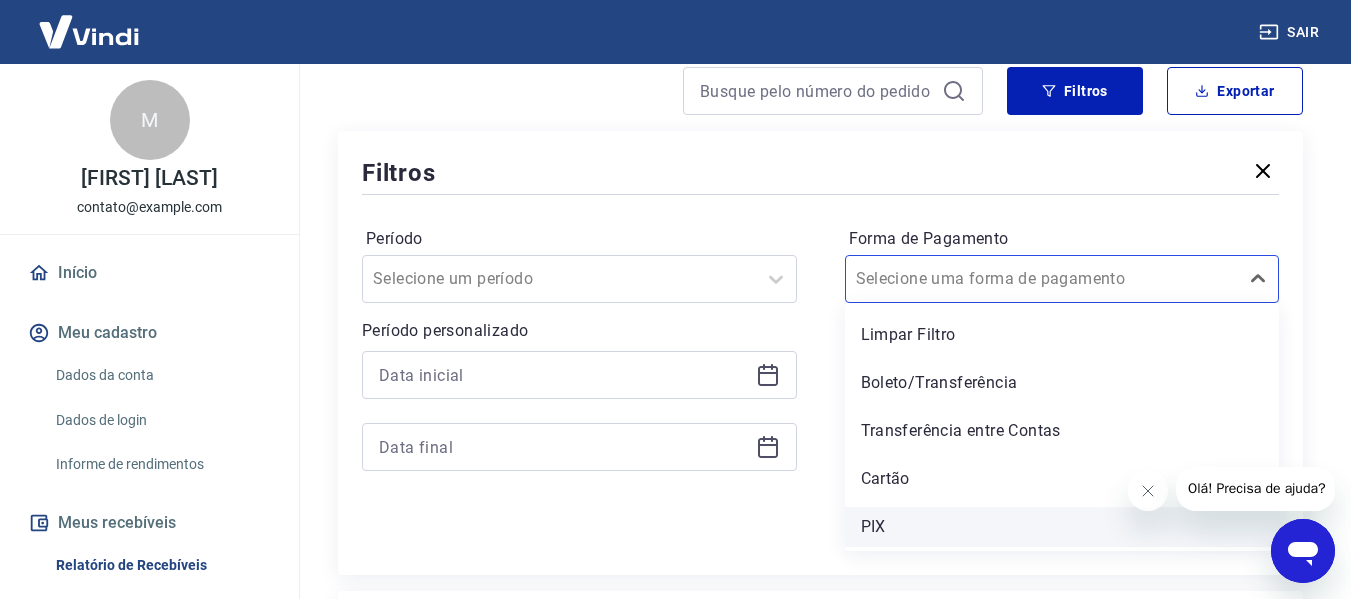 click on "PIX" at bounding box center (1062, 527) 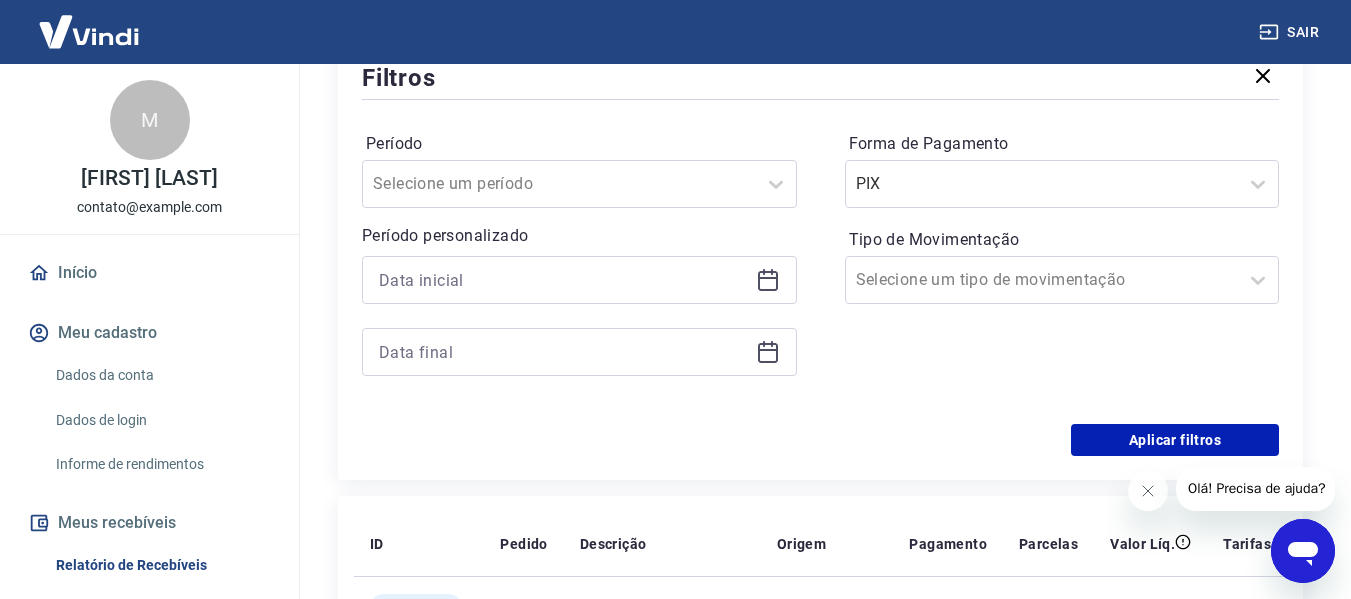 scroll, scrollTop: 400, scrollLeft: 0, axis: vertical 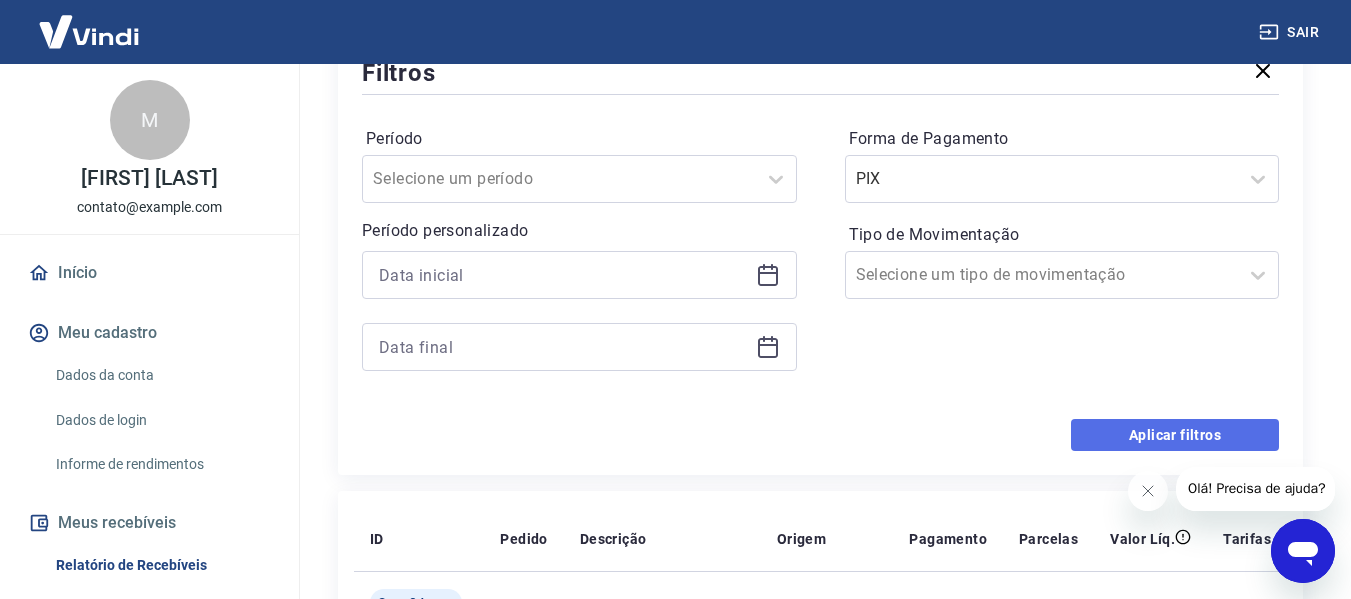 click on "Aplicar filtros" at bounding box center (1175, 435) 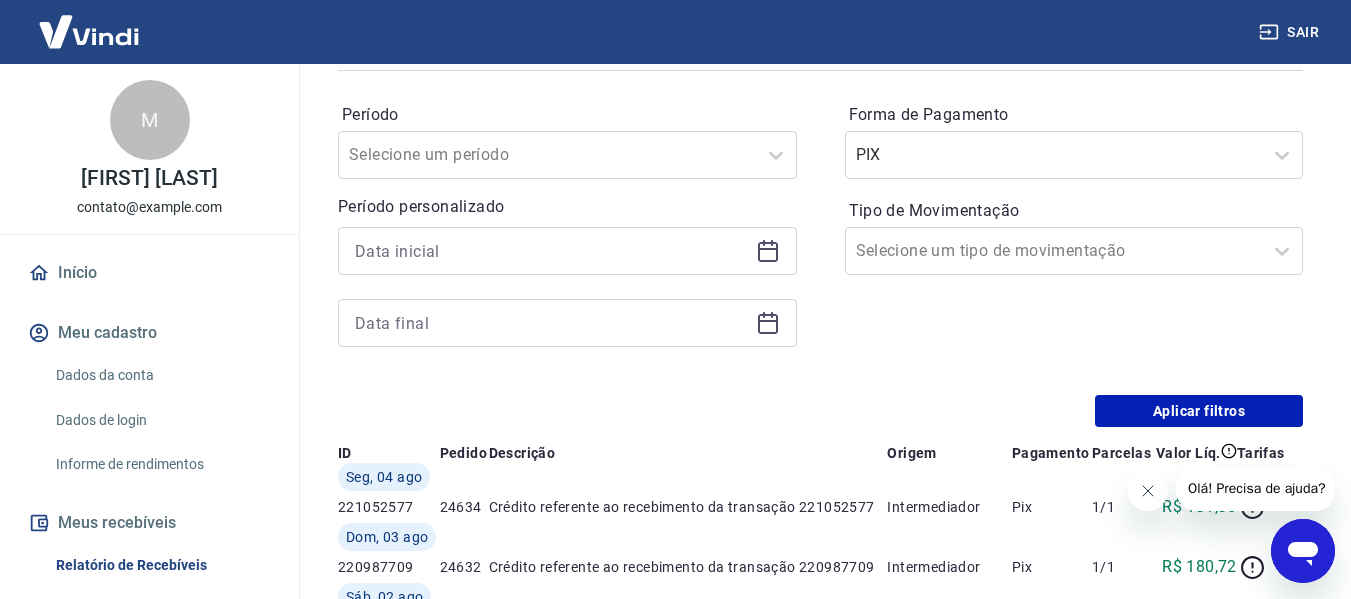 click 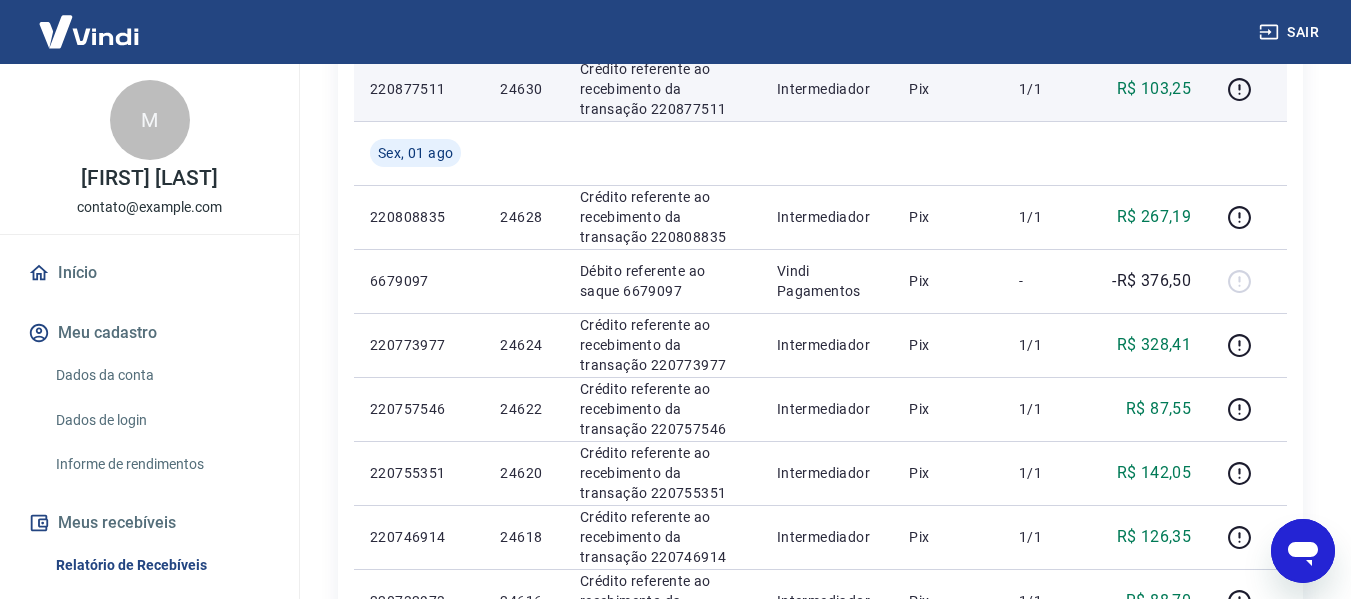 scroll, scrollTop: 800, scrollLeft: 0, axis: vertical 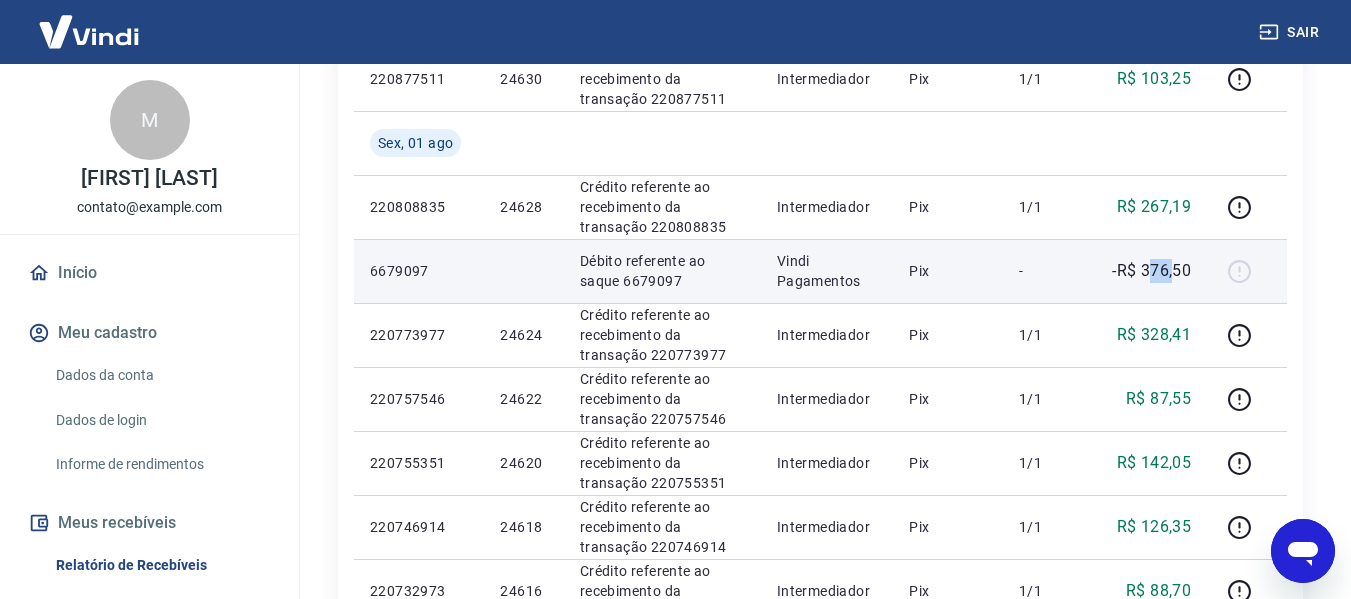 drag, startPoint x: 1149, startPoint y: 272, endPoint x: 1176, endPoint y: 276, distance: 27.294687 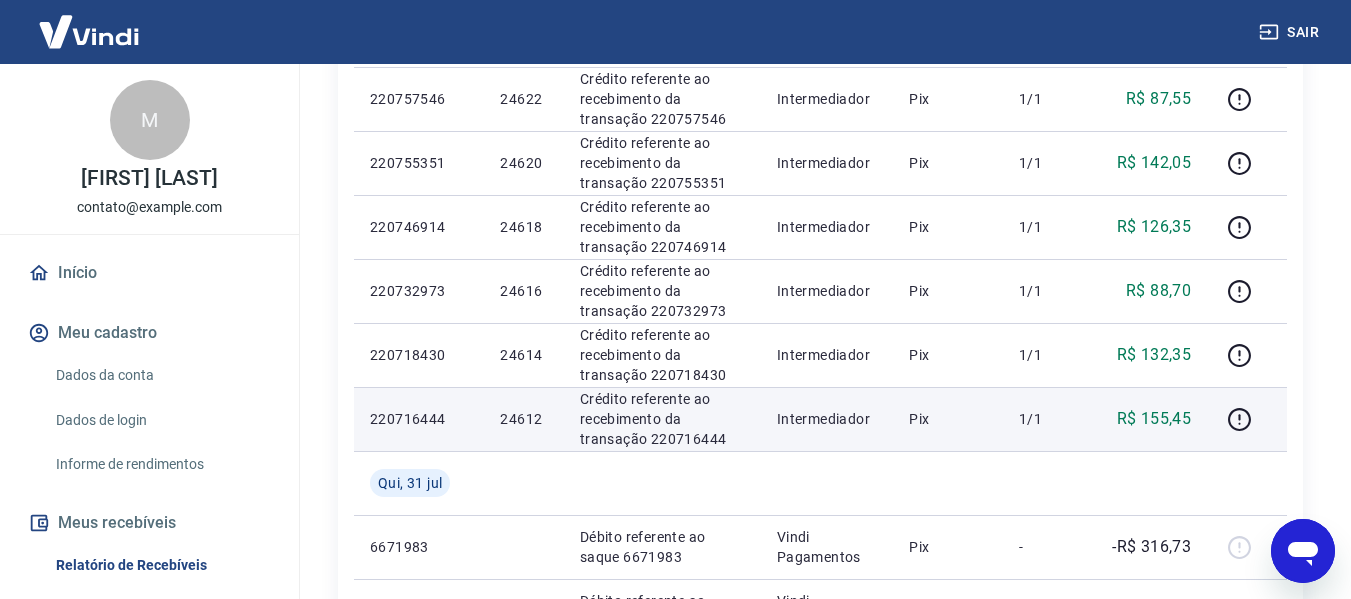 scroll, scrollTop: 1000, scrollLeft: 0, axis: vertical 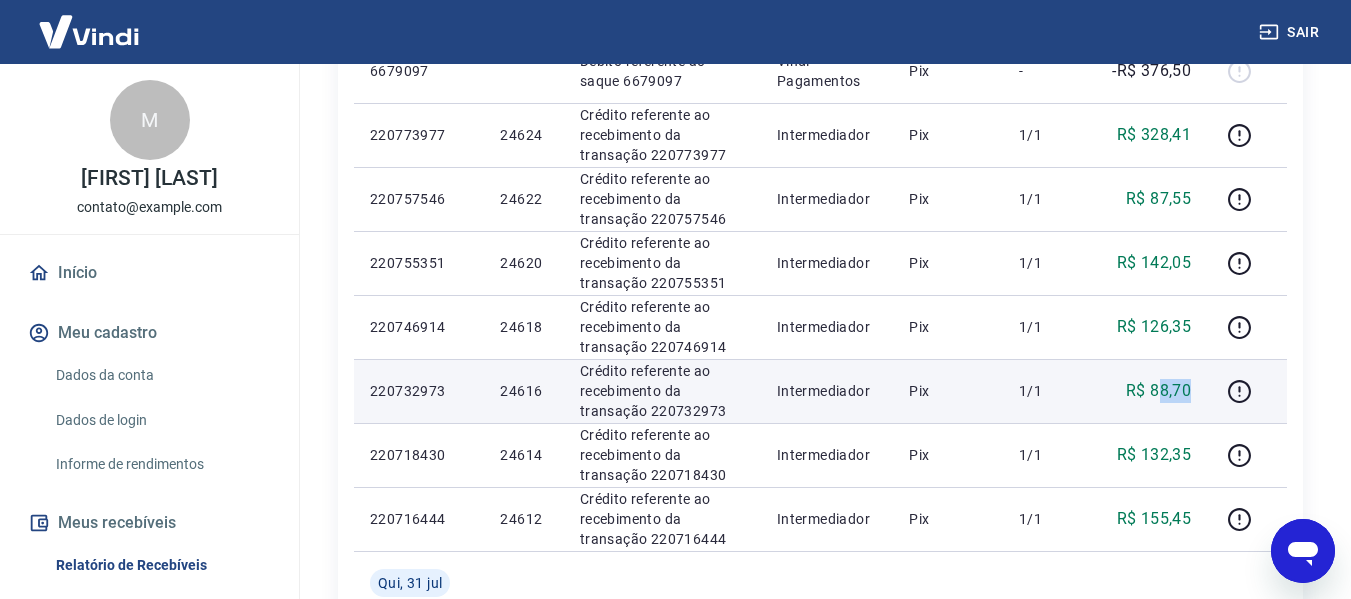 drag, startPoint x: 1165, startPoint y: 383, endPoint x: 1195, endPoint y: 400, distance: 34.48188 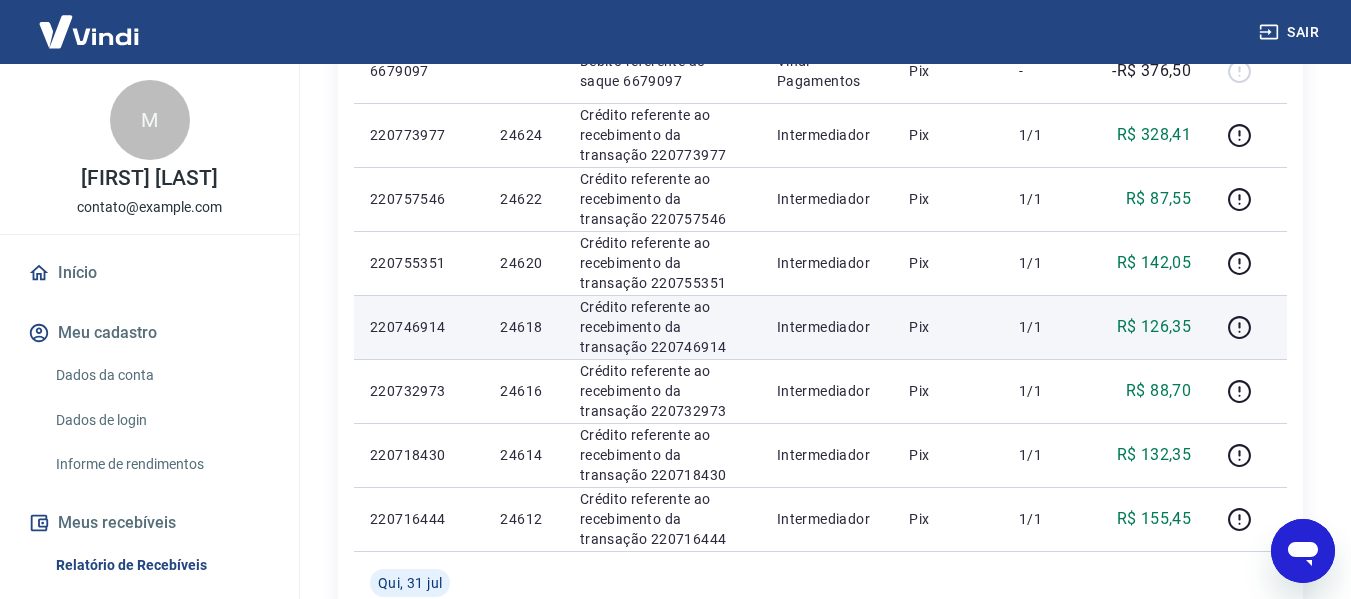 click on "R$ 126,35" at bounding box center (1154, 327) 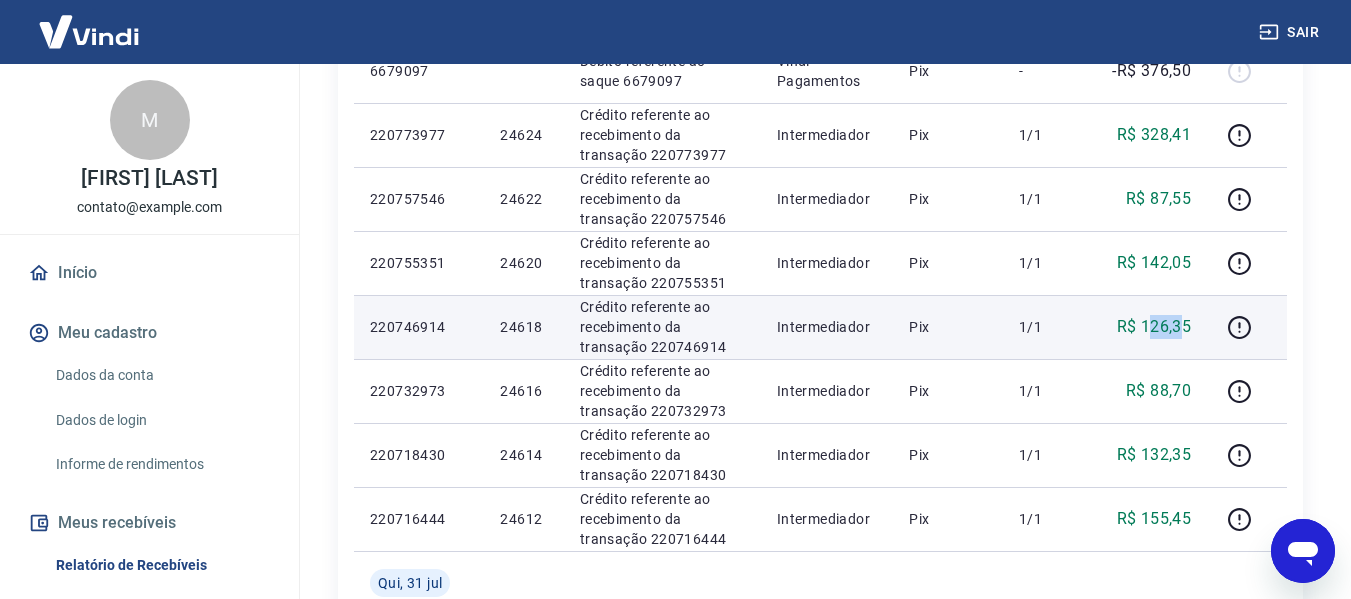 drag, startPoint x: 1153, startPoint y: 322, endPoint x: 1179, endPoint y: 335, distance: 29.068884 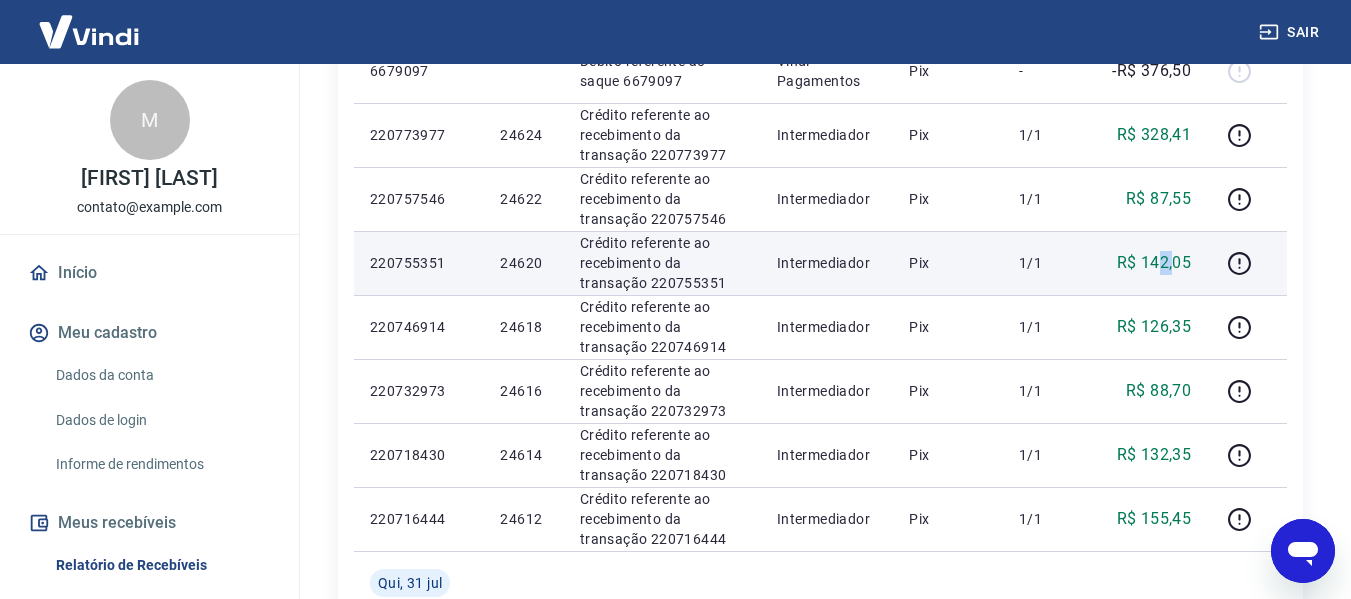 drag, startPoint x: 1158, startPoint y: 270, endPoint x: 1176, endPoint y: 273, distance: 18.248287 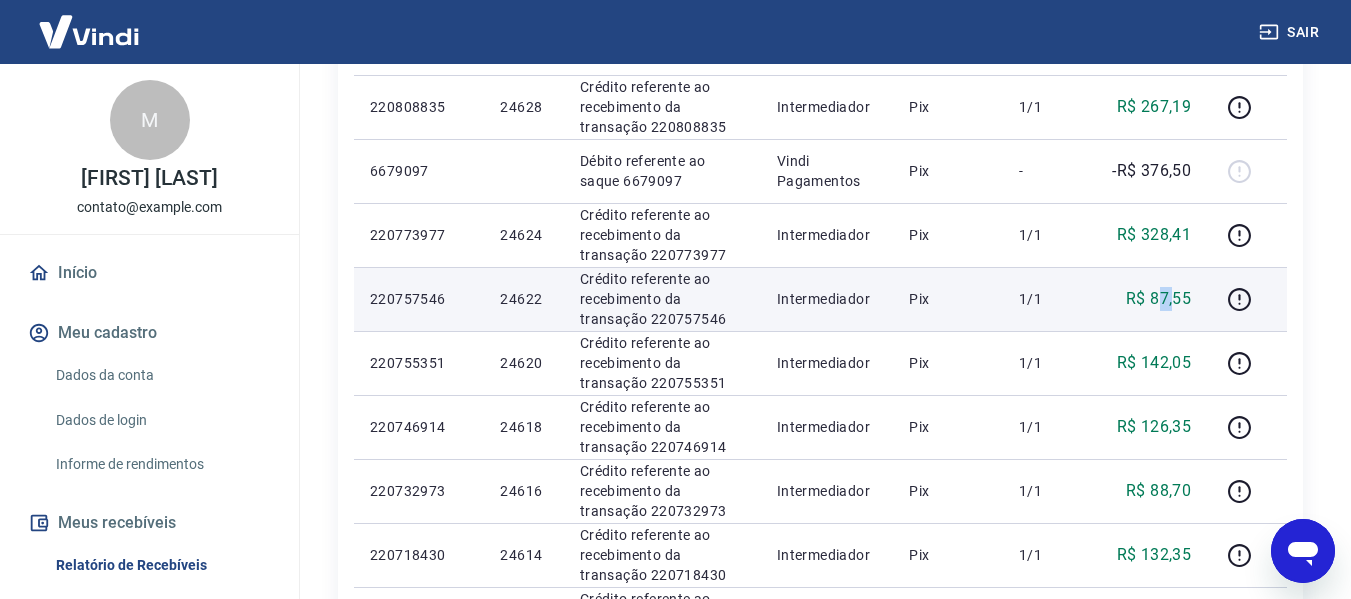 drag, startPoint x: 1159, startPoint y: 295, endPoint x: 1175, endPoint y: 295, distance: 16 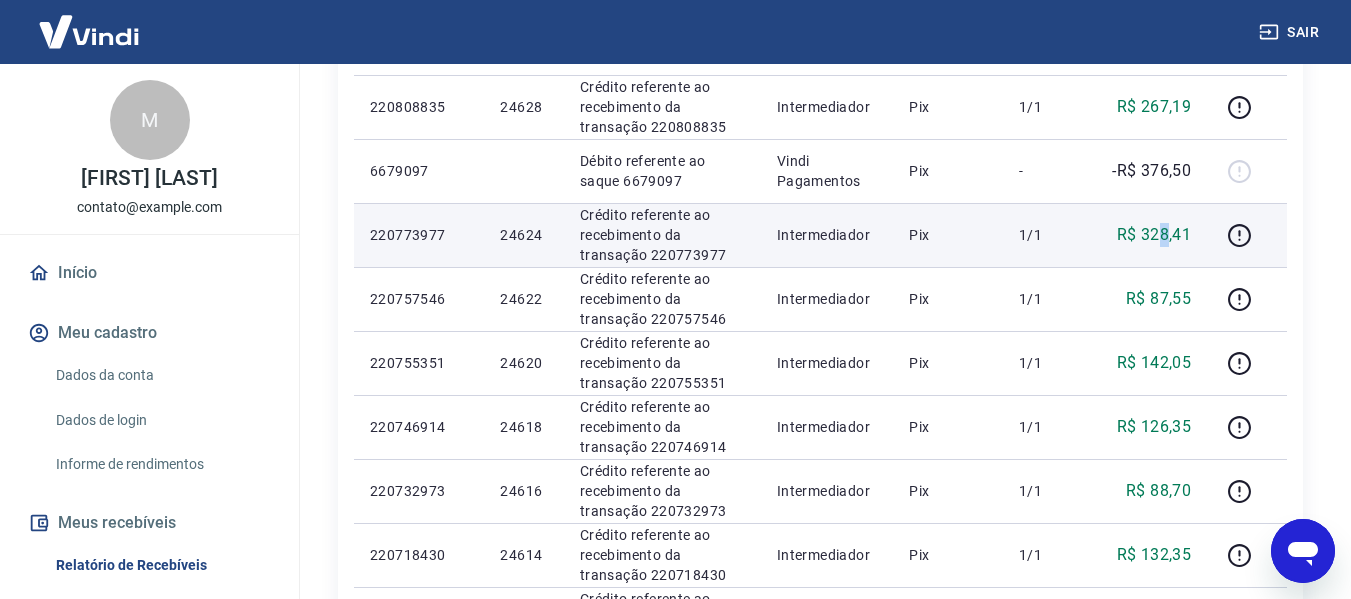 click on "R$ 328,41" at bounding box center [1154, 235] 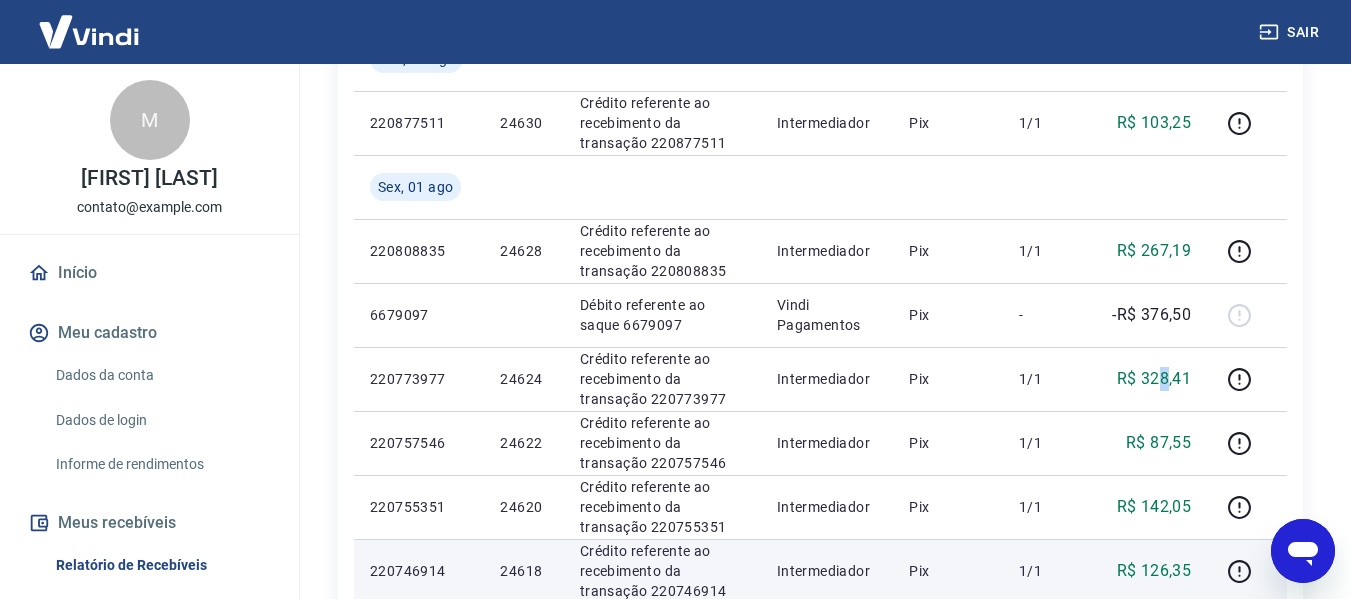 scroll, scrollTop: 700, scrollLeft: 0, axis: vertical 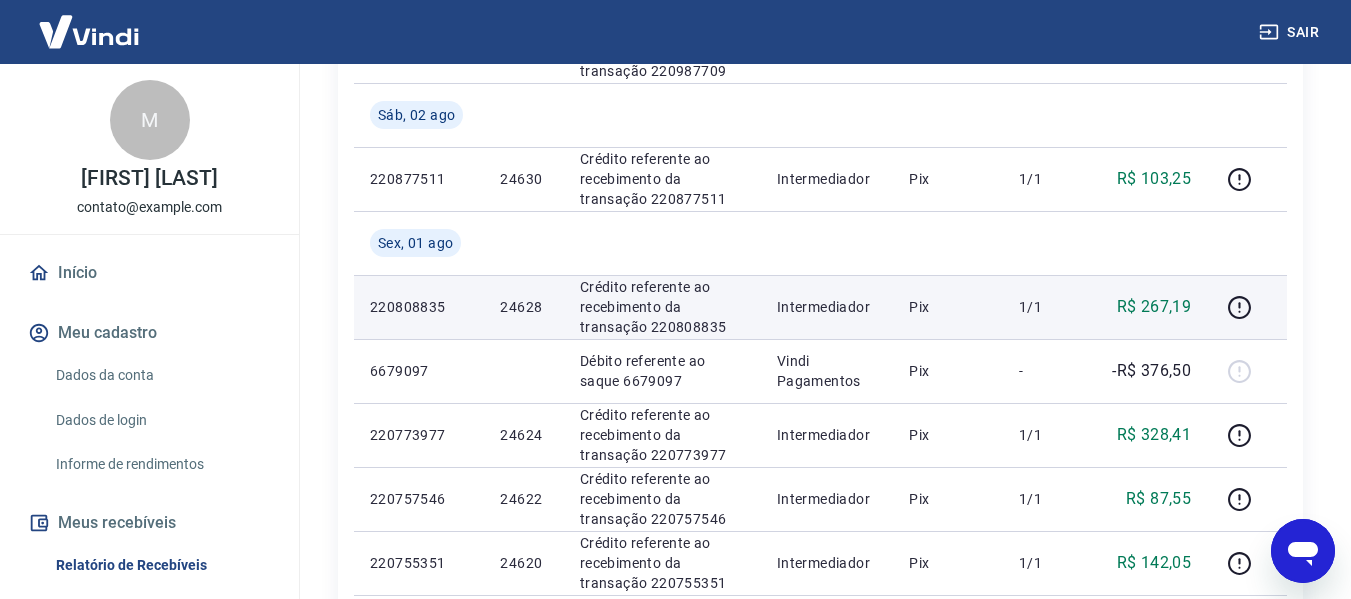 click on "R$ 267,19" at bounding box center [1154, 307] 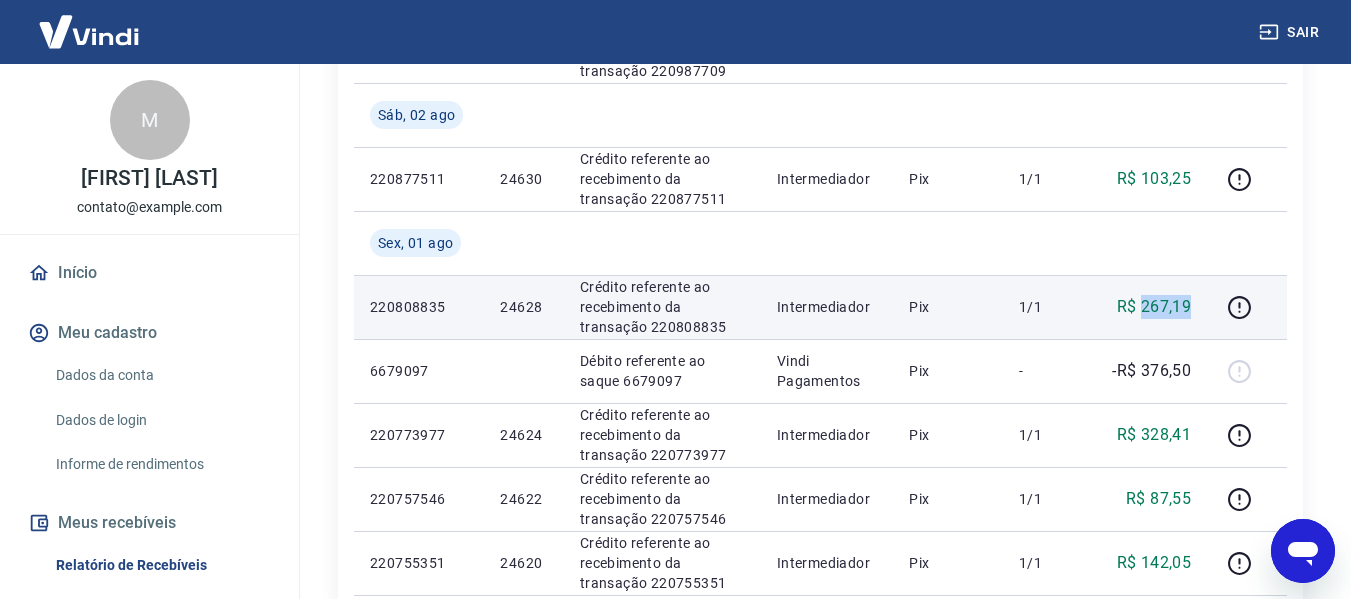 click on "R$ 267,19" at bounding box center [1154, 307] 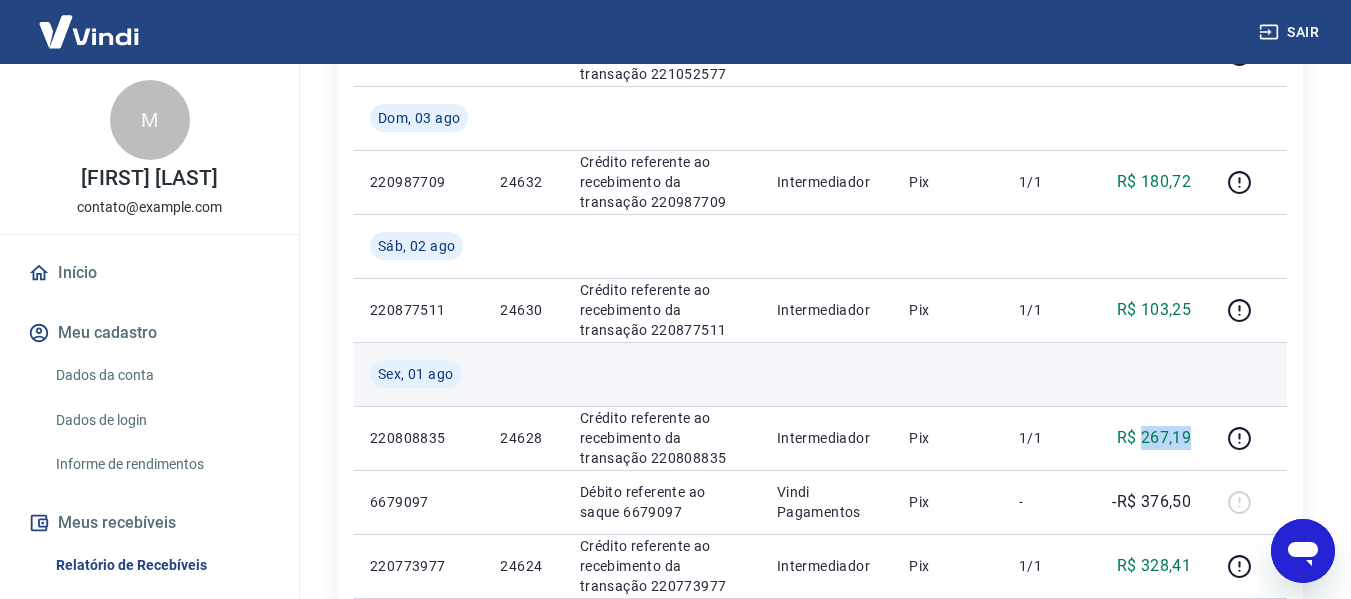 scroll, scrollTop: 600, scrollLeft: 0, axis: vertical 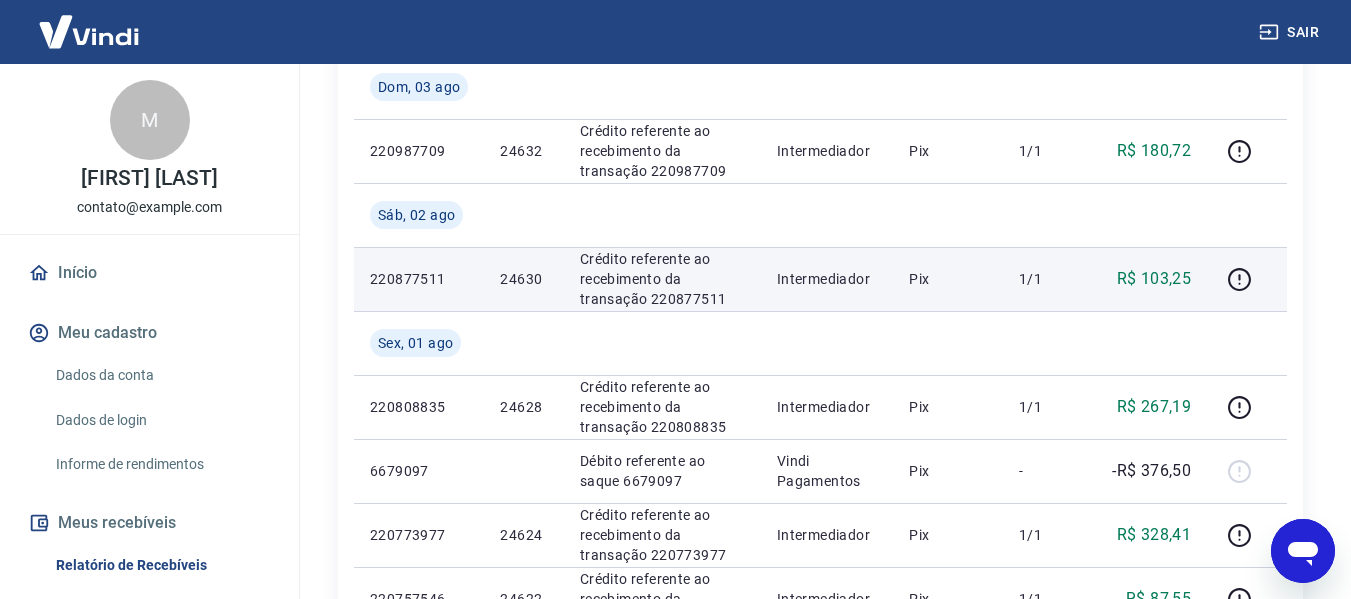click on "R$ 103,25" at bounding box center (1154, 279) 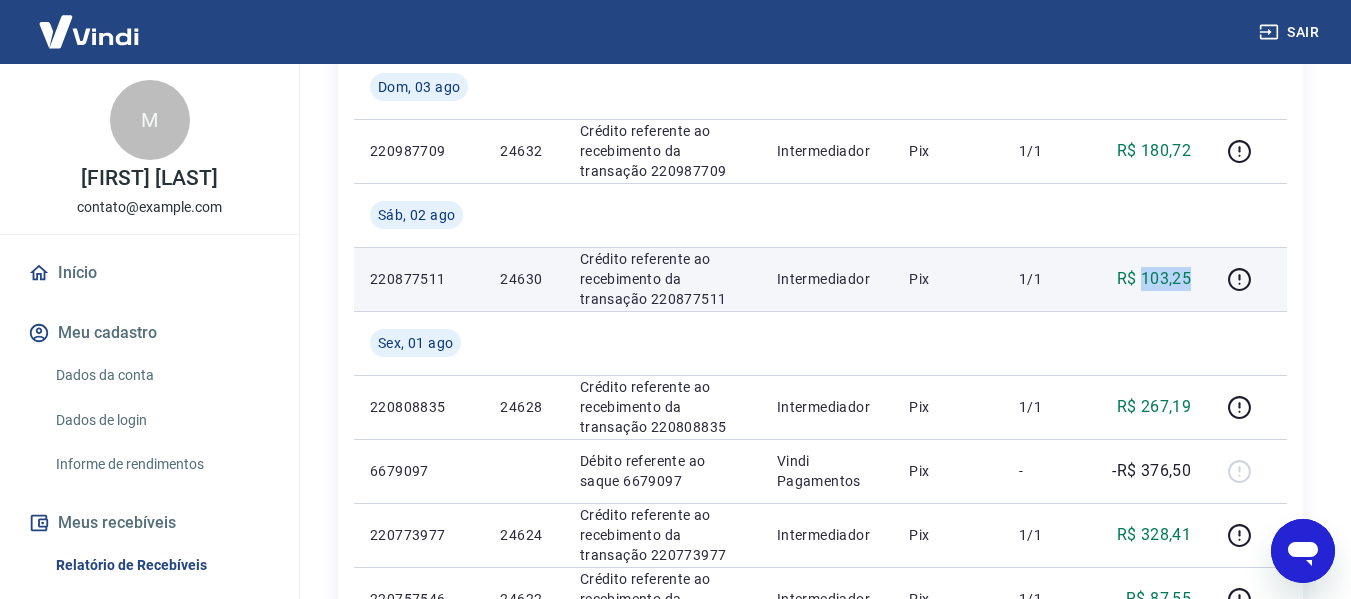 click on "R$ 103,25" at bounding box center (1154, 279) 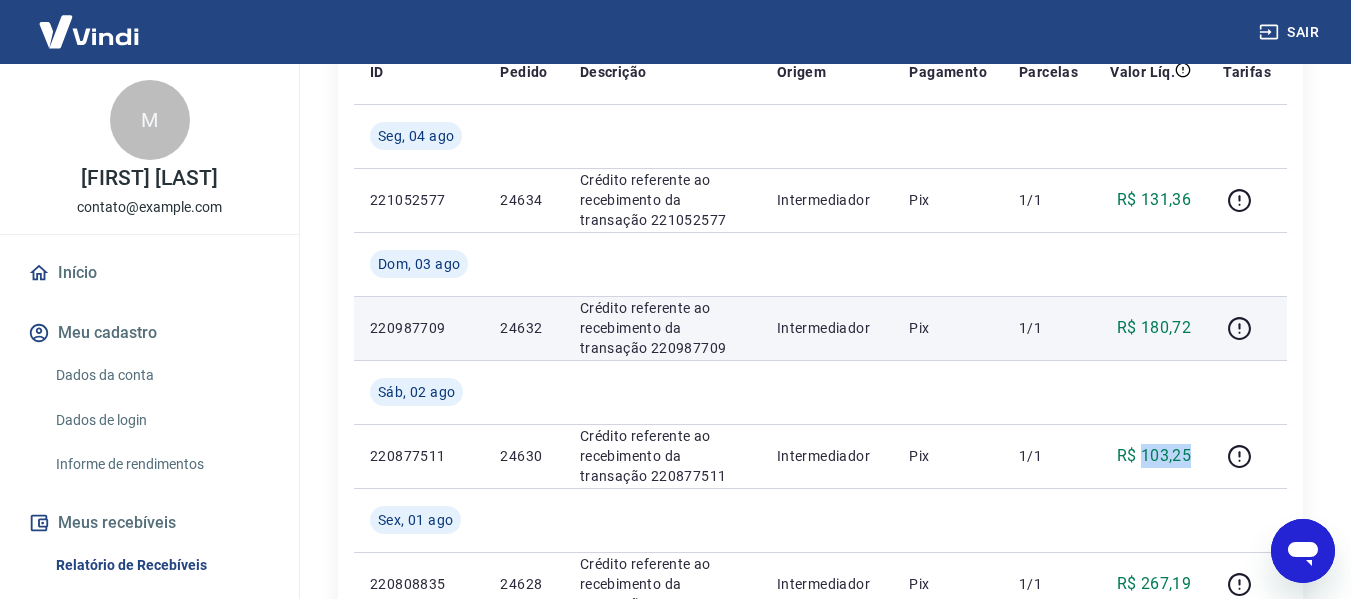 scroll, scrollTop: 400, scrollLeft: 0, axis: vertical 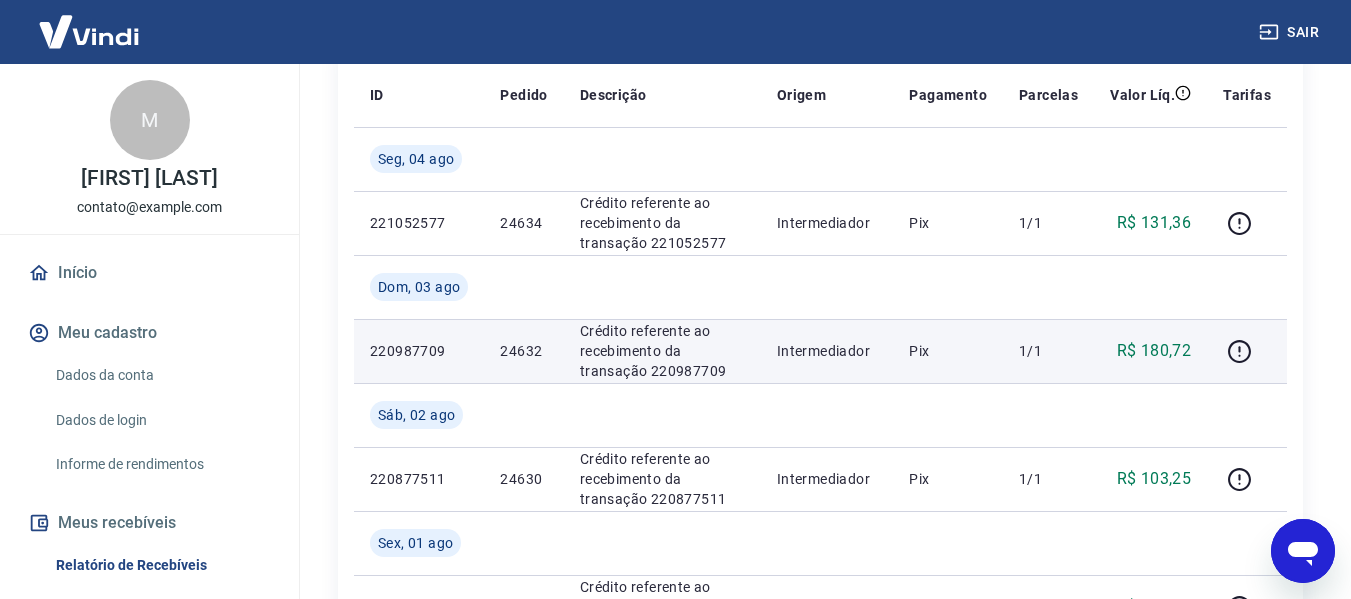 click on "R$ 180,72" at bounding box center (1154, 351) 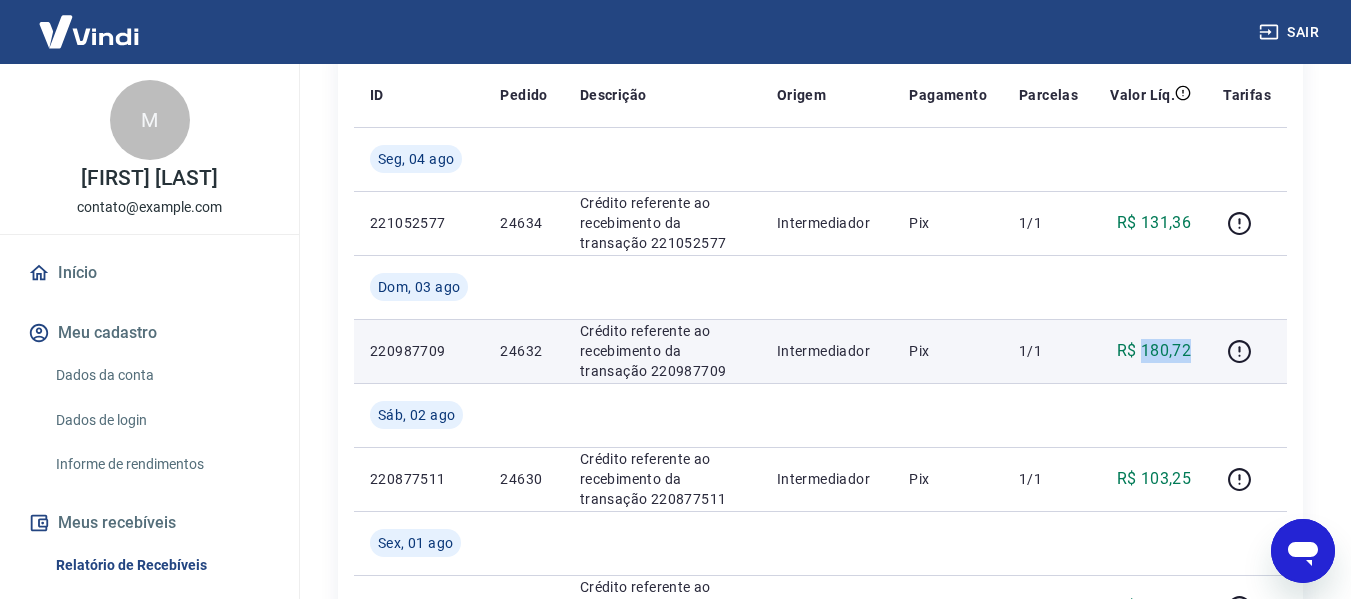 click on "R$ 180,72" at bounding box center (1154, 351) 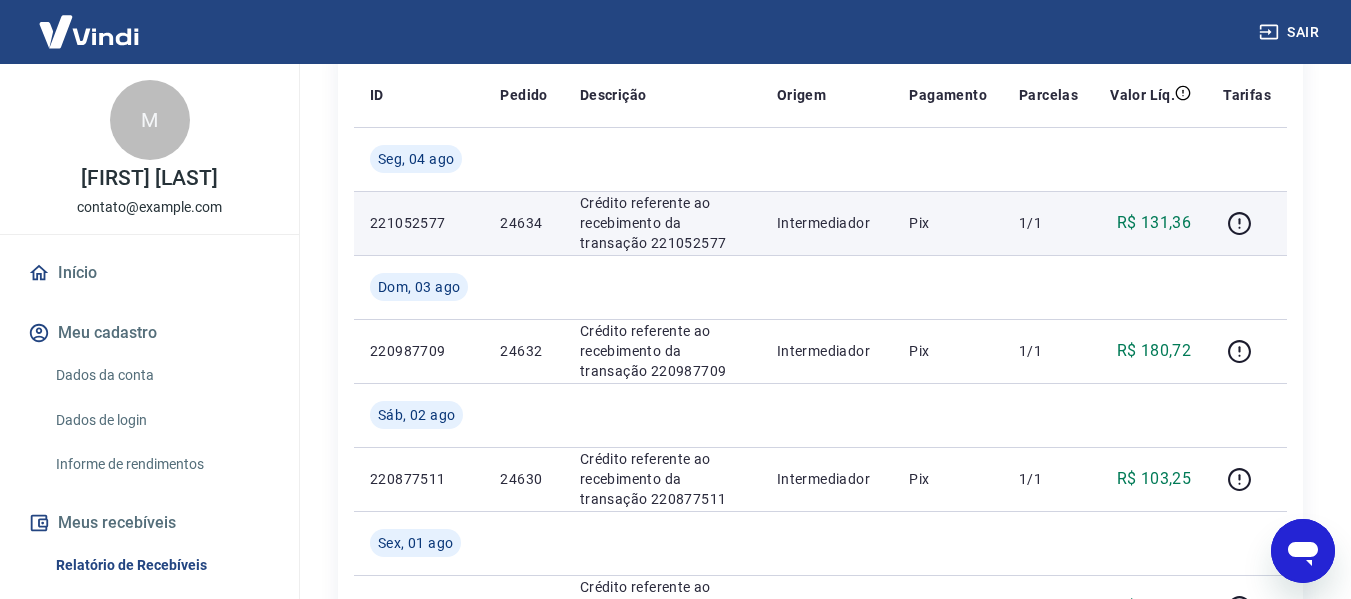 click on "R$ 131,36" at bounding box center [1154, 223] 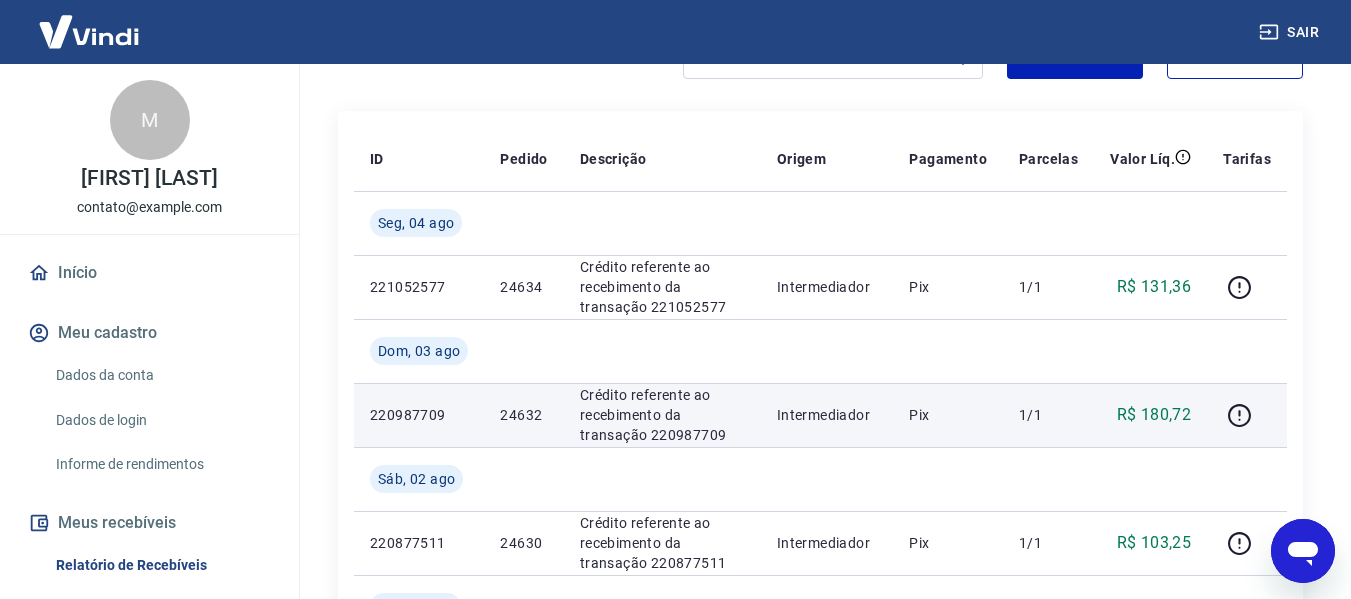 scroll, scrollTop: 300, scrollLeft: 0, axis: vertical 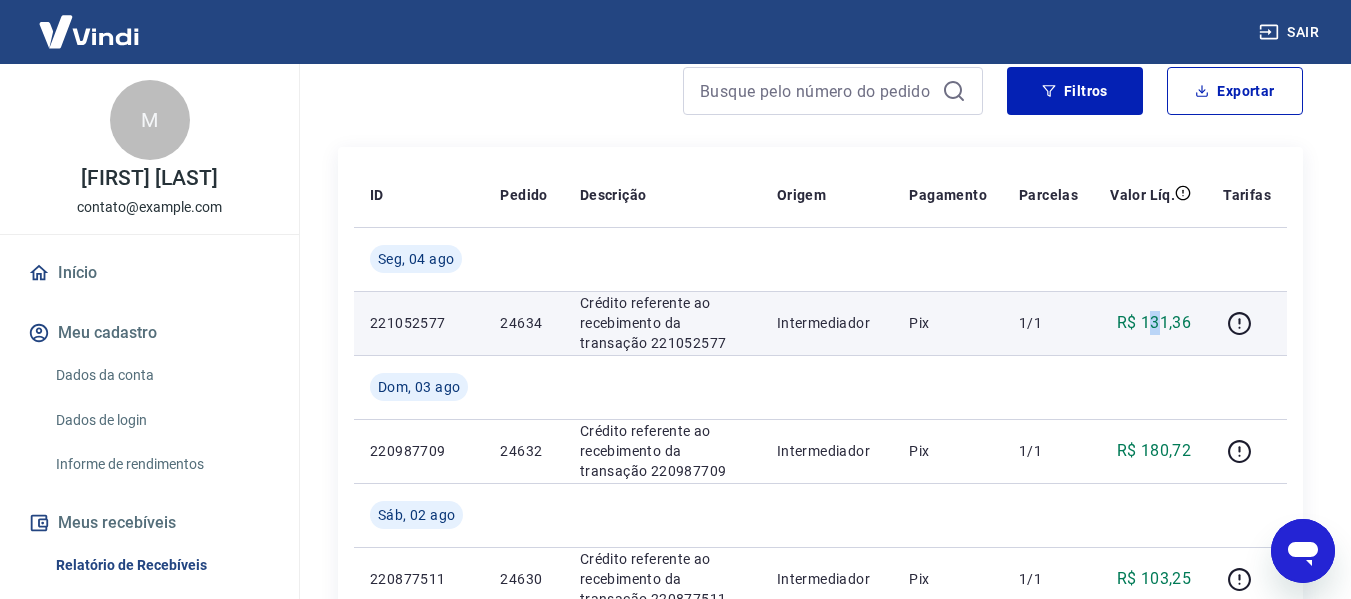 click on "R$ 131,36" at bounding box center [1154, 323] 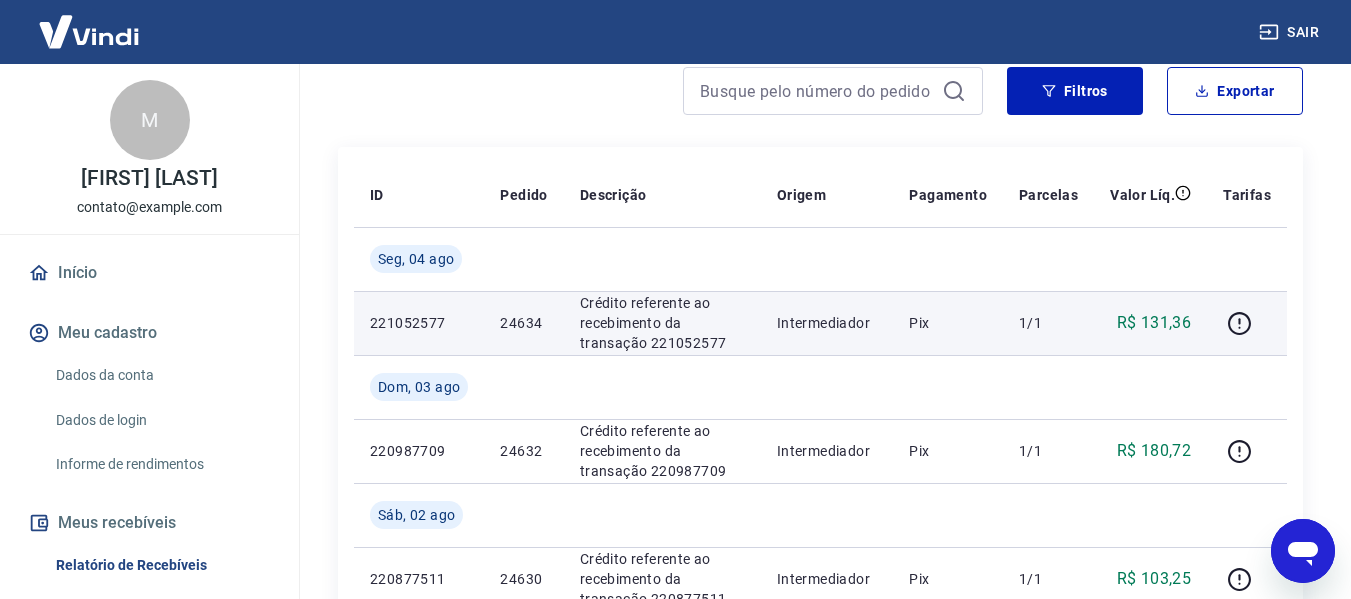 click on "R$ 131,36" at bounding box center (1154, 323) 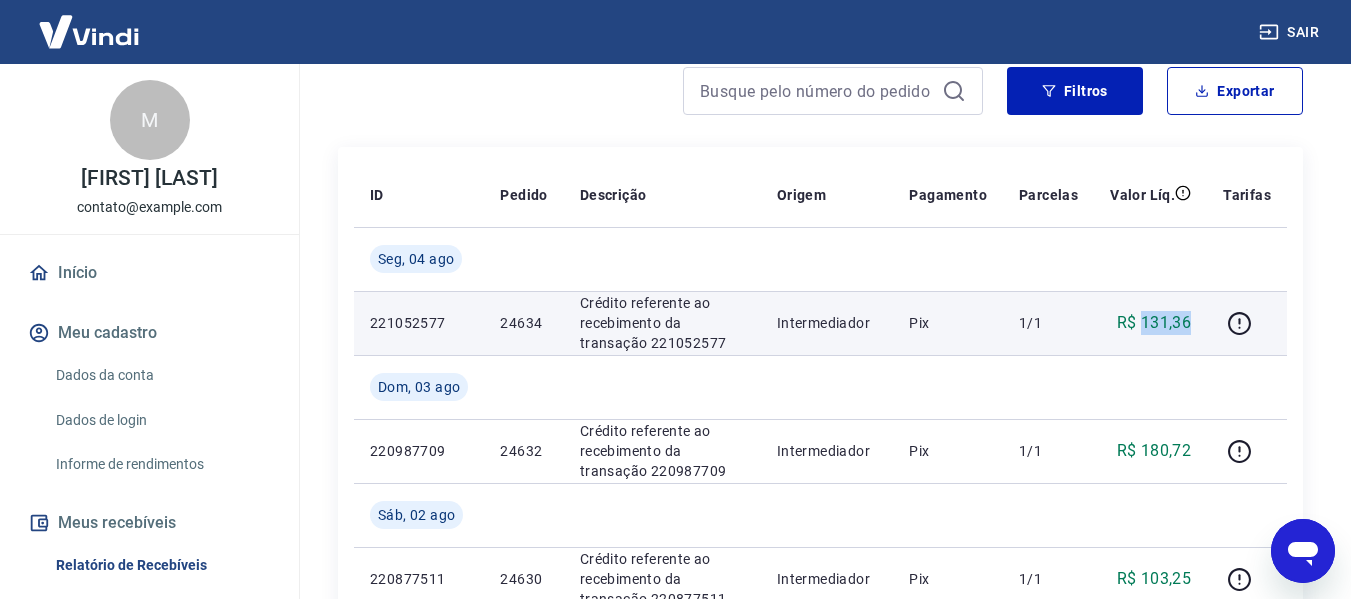 click on "R$ 131,36" at bounding box center (1154, 323) 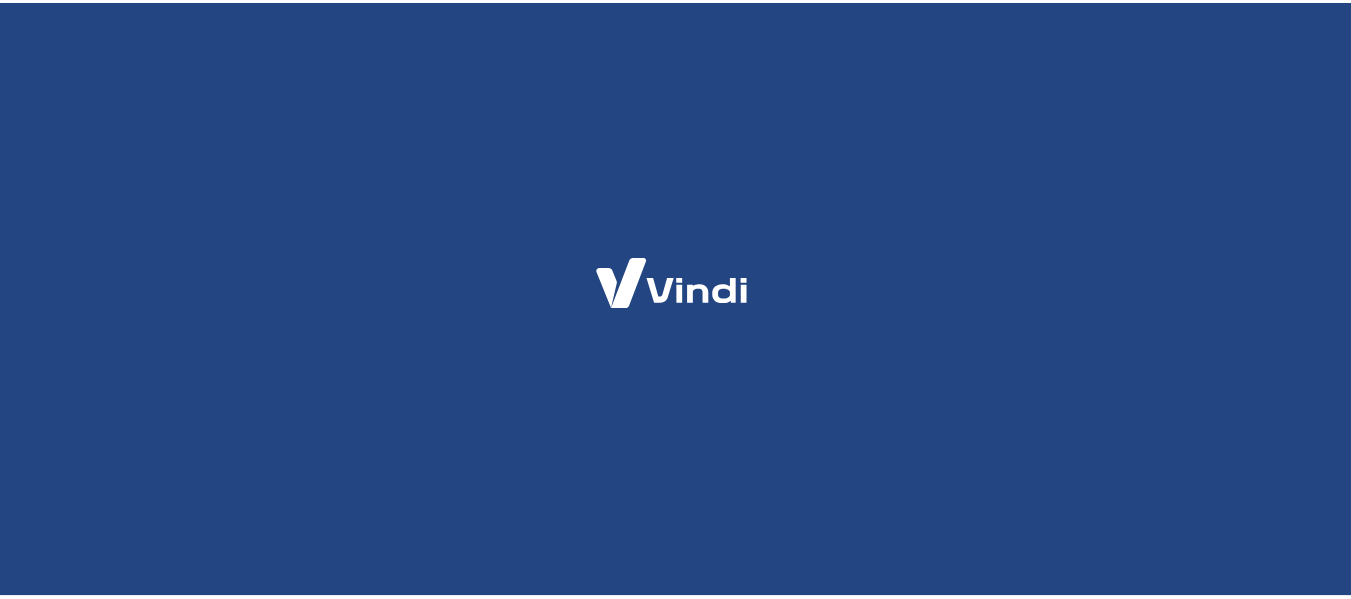 scroll, scrollTop: 0, scrollLeft: 0, axis: both 